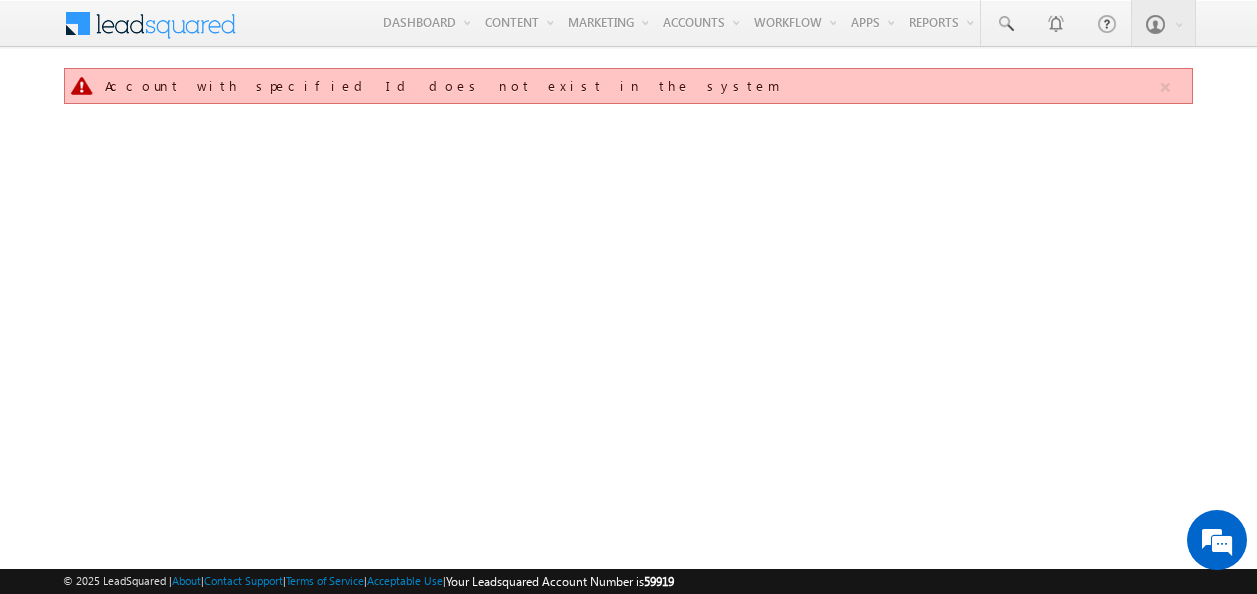 scroll, scrollTop: 0, scrollLeft: 0, axis: both 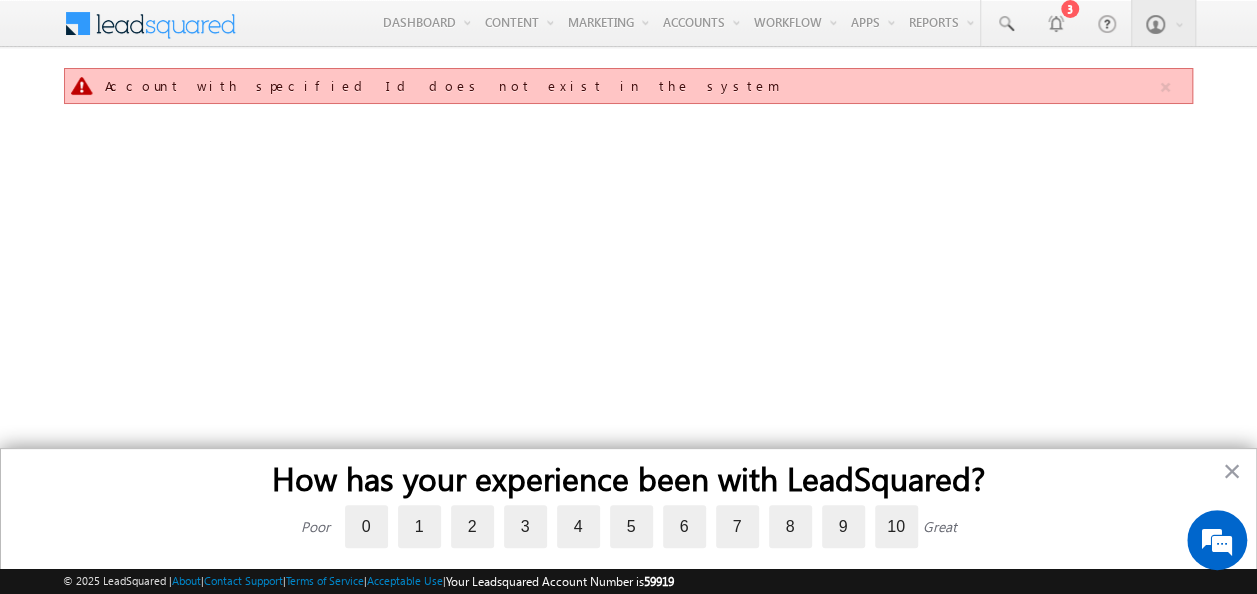 click on "×" at bounding box center [1231, 471] 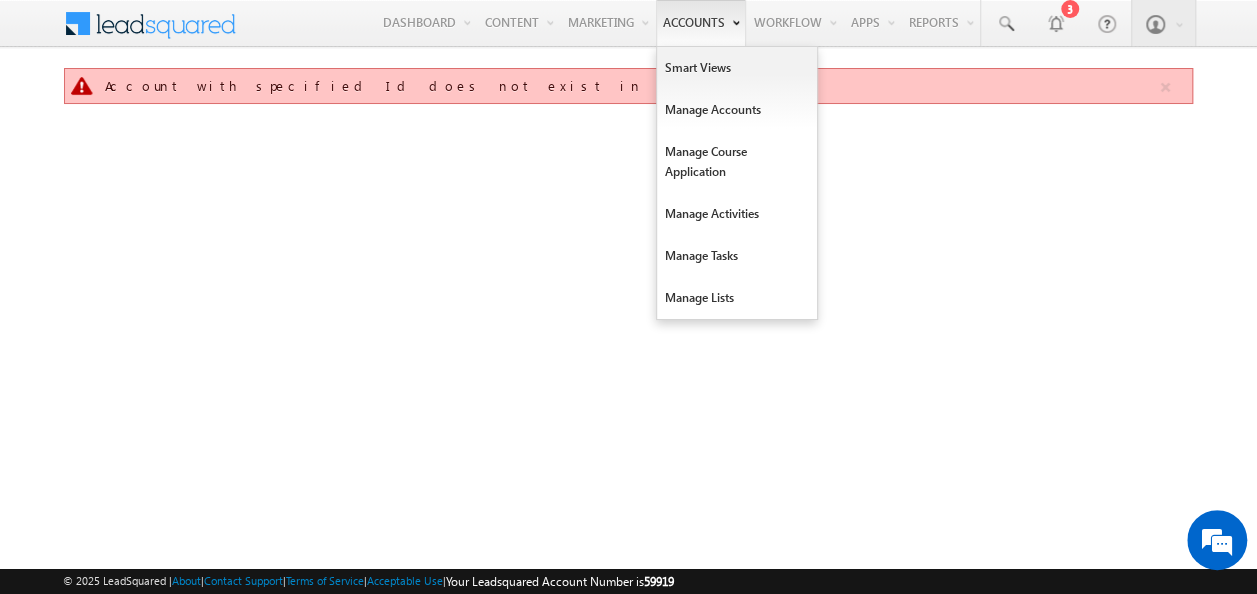 click on "Accounts" at bounding box center (701, 23) 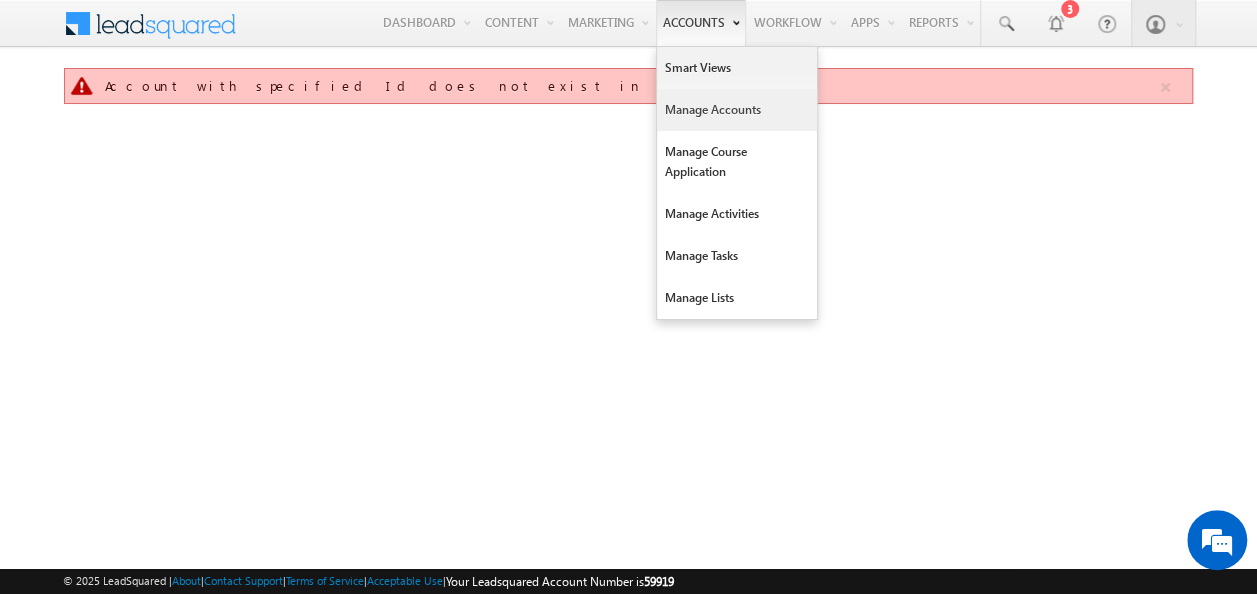 scroll, scrollTop: 0, scrollLeft: 0, axis: both 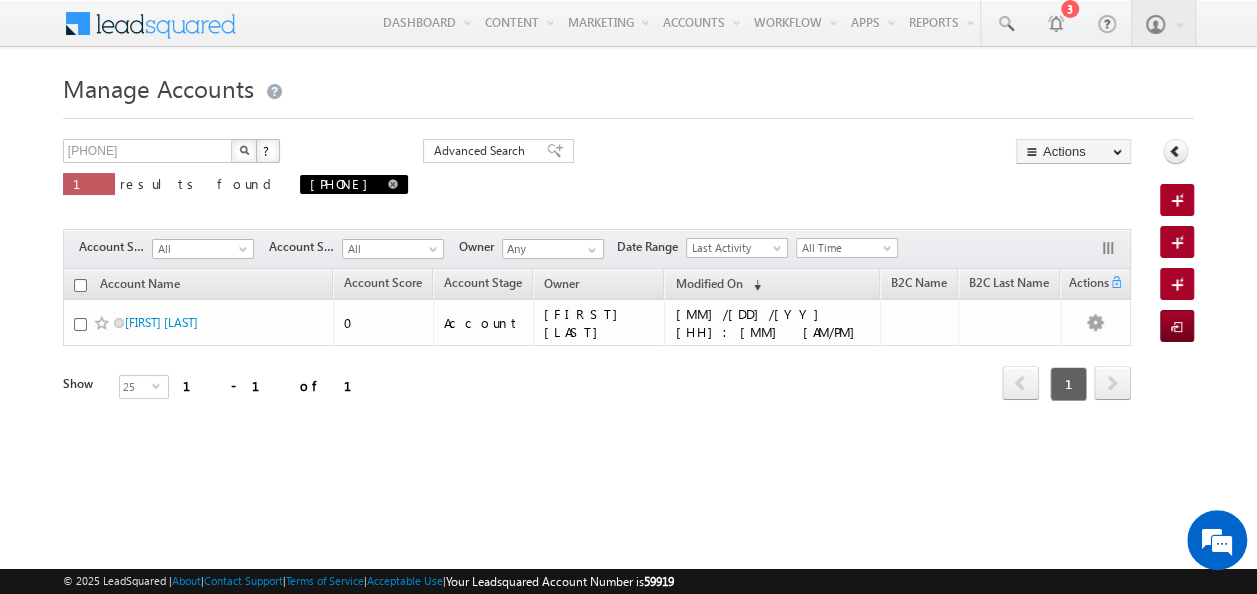 click at bounding box center (393, 184) 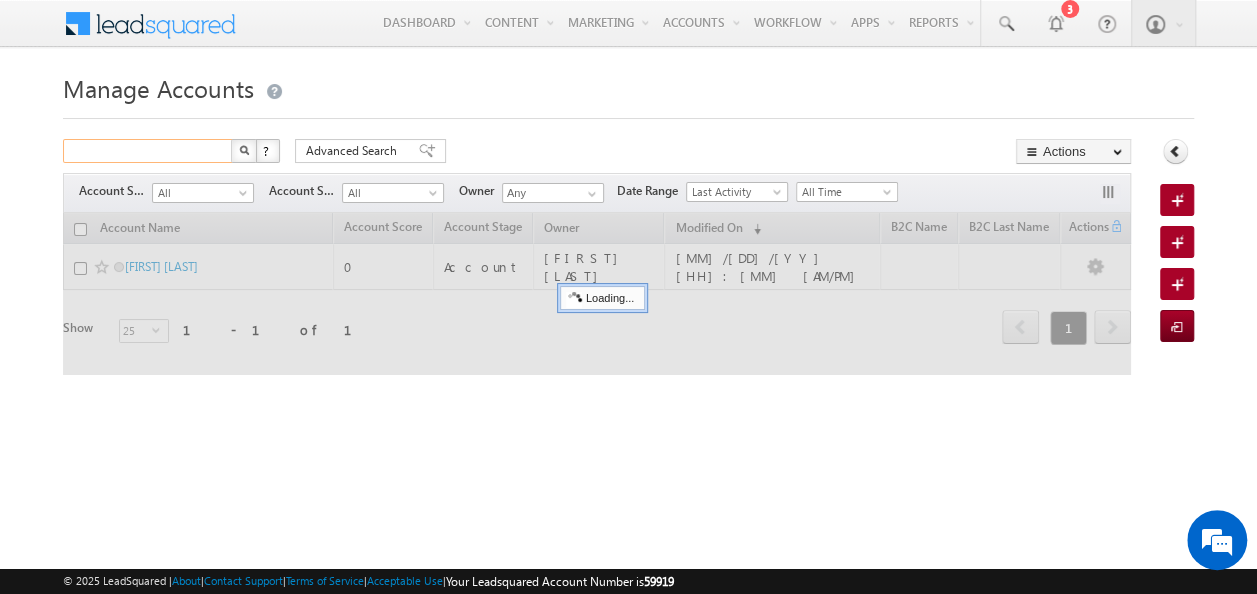 click at bounding box center (148, 151) 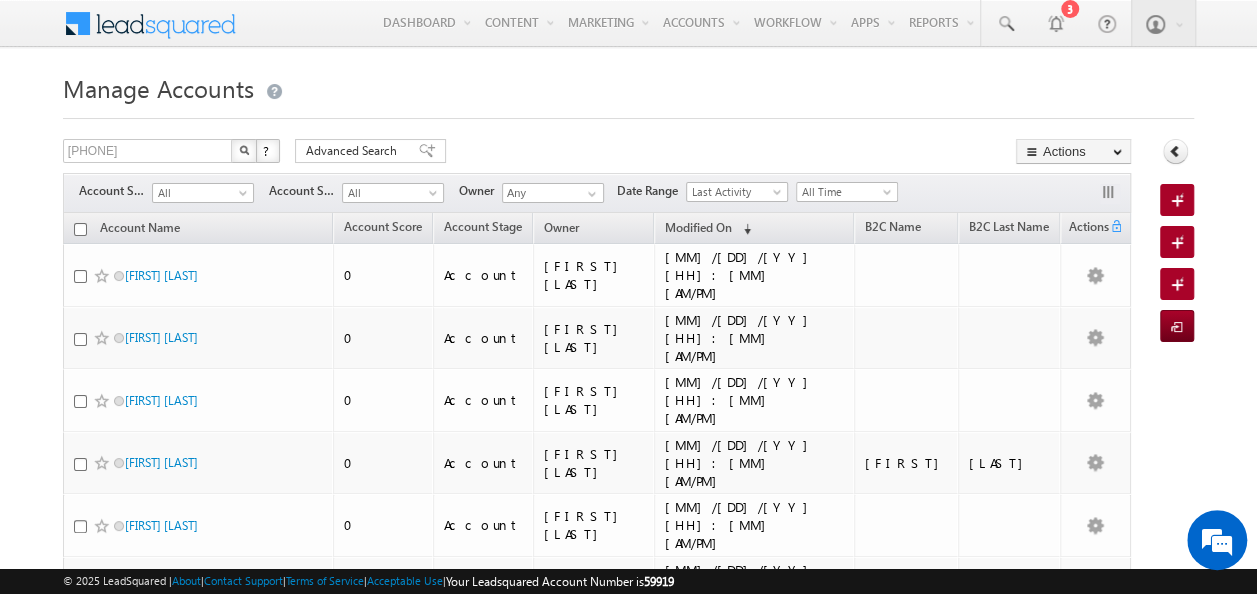 click at bounding box center (244, 150) 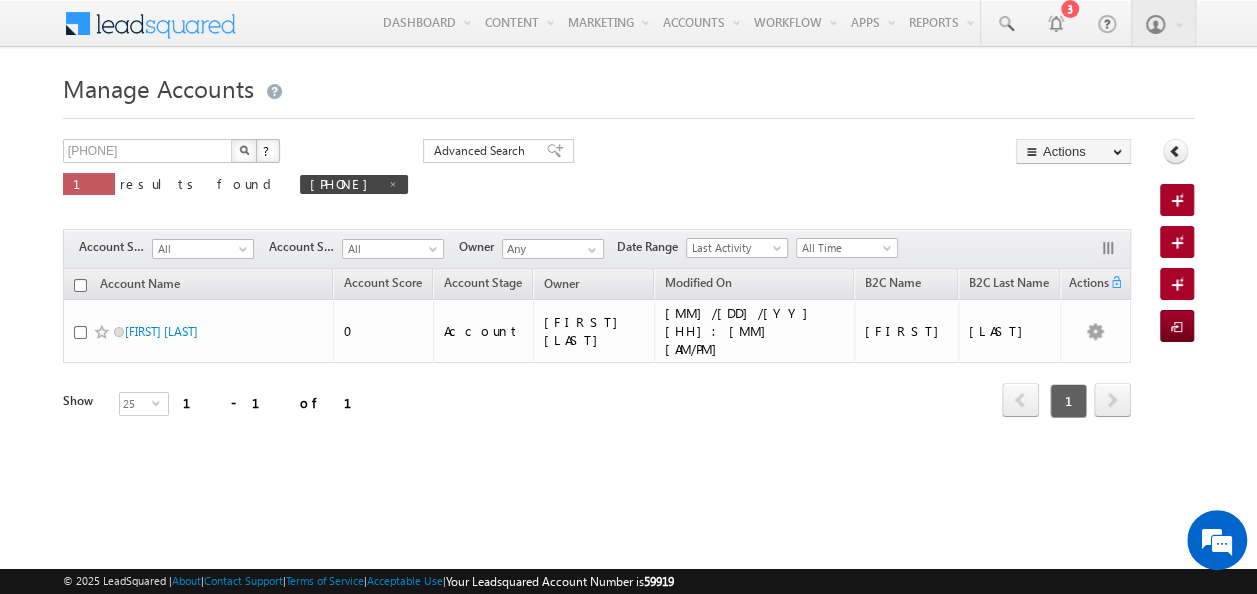 scroll, scrollTop: 0, scrollLeft: 0, axis: both 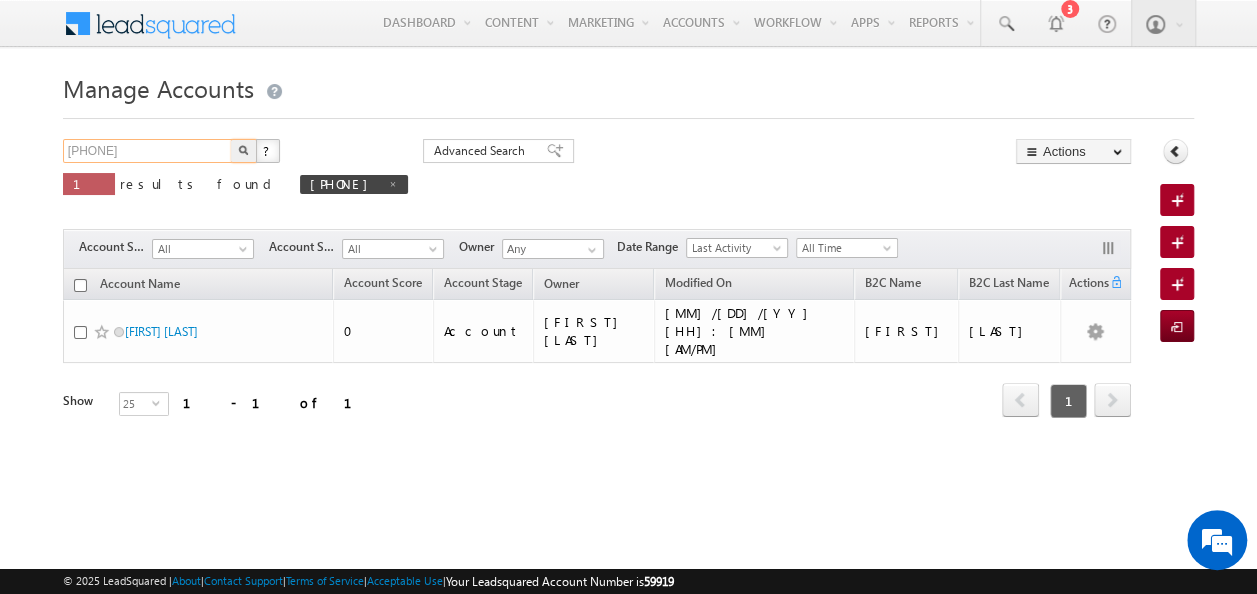 click on "7249619033" at bounding box center [148, 151] 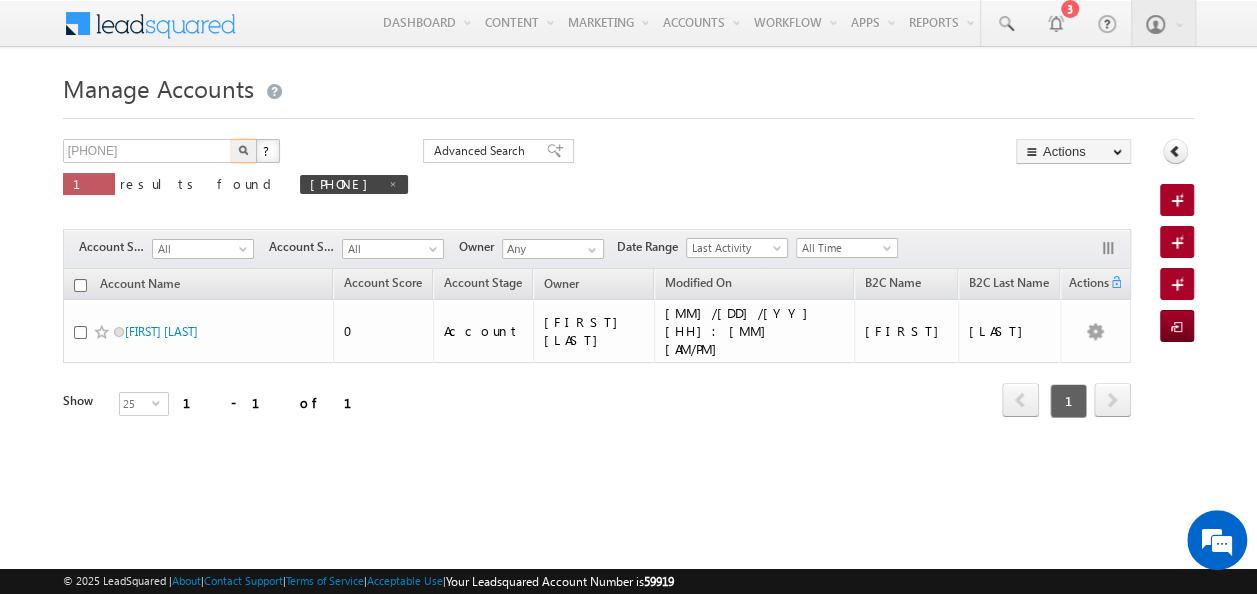 click at bounding box center (243, 150) 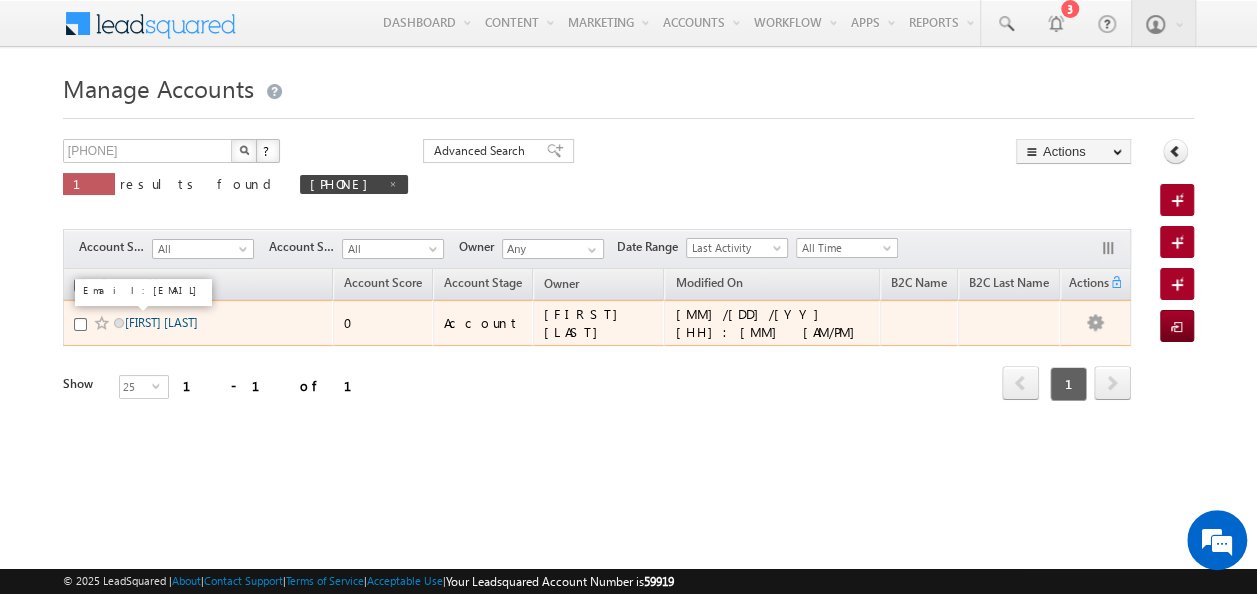click on "[FIRST] [LAST]" at bounding box center (161, 322) 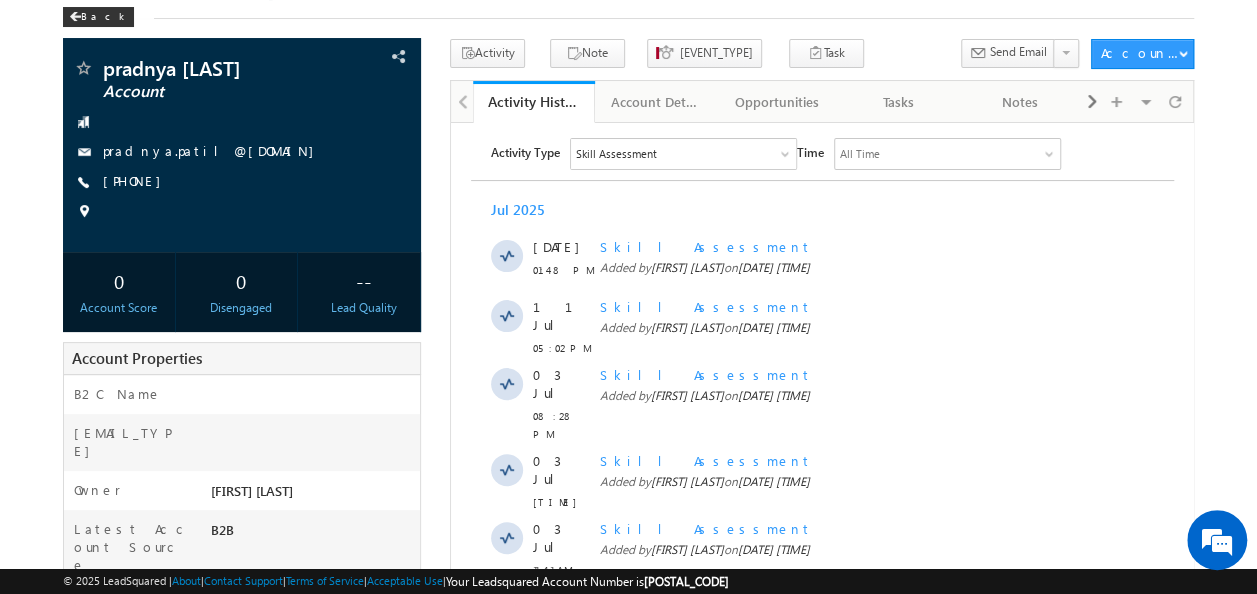 scroll, scrollTop: 0, scrollLeft: 0, axis: both 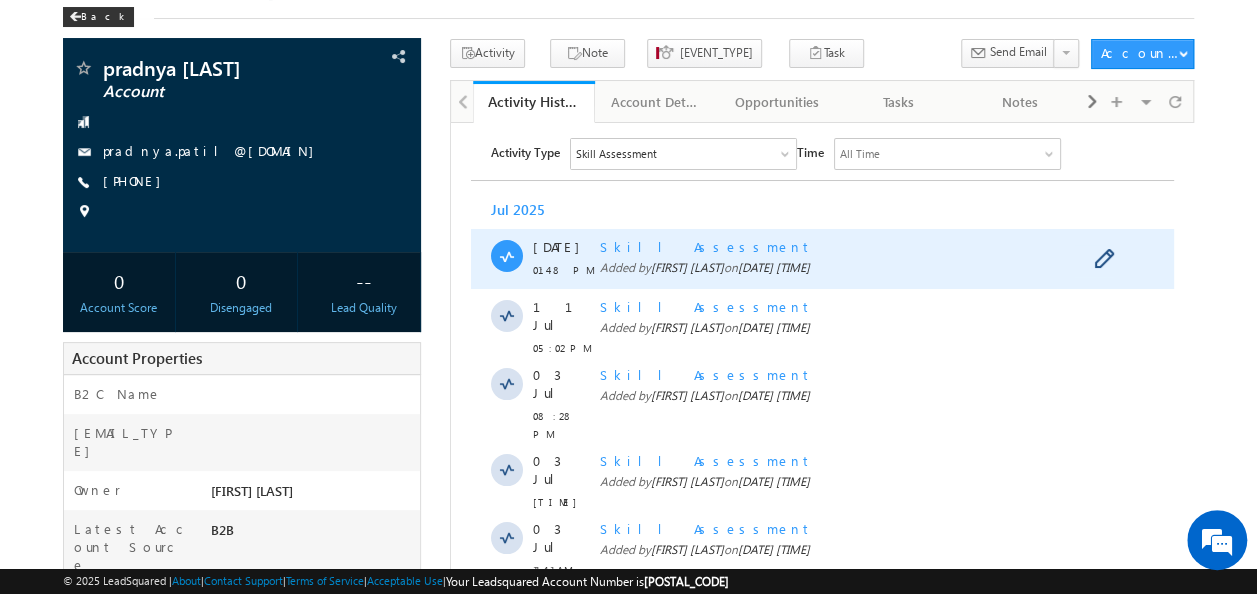 click on "Skill Assessment" at bounding box center [705, 245] 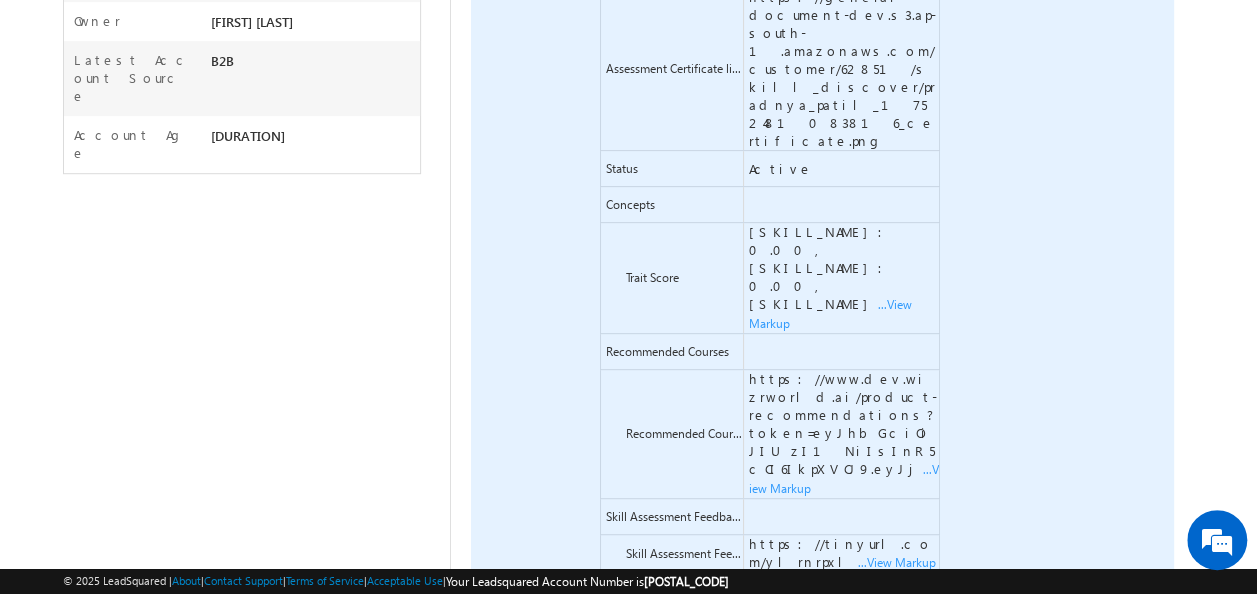 scroll, scrollTop: 600, scrollLeft: 0, axis: vertical 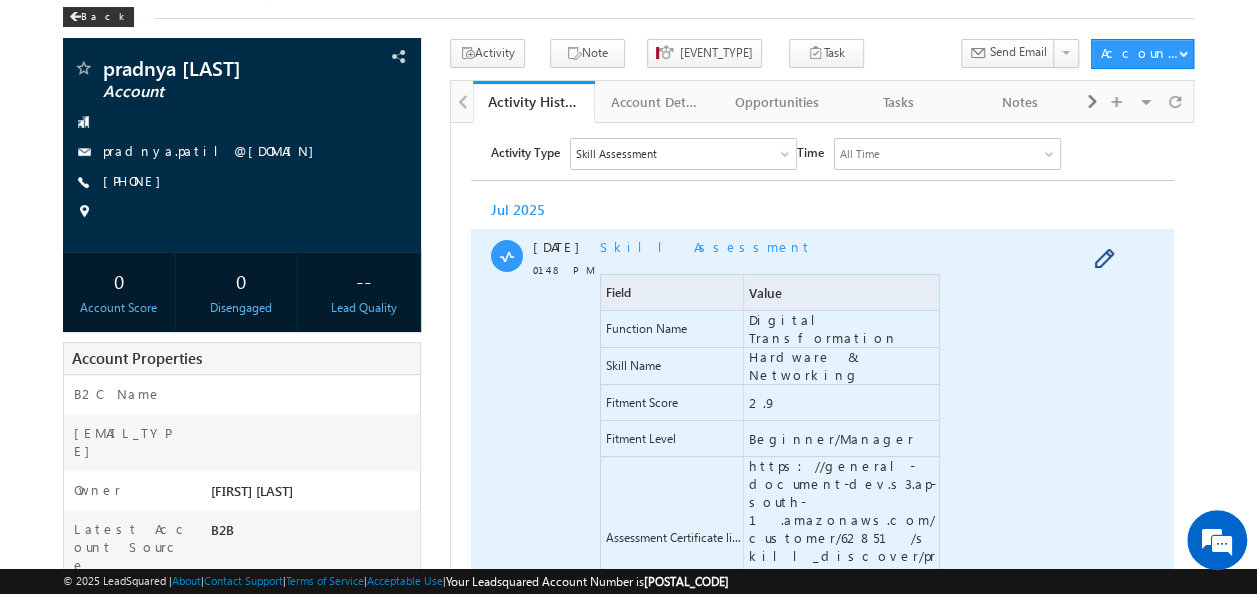 click on "Skill Assessment" at bounding box center [705, 245] 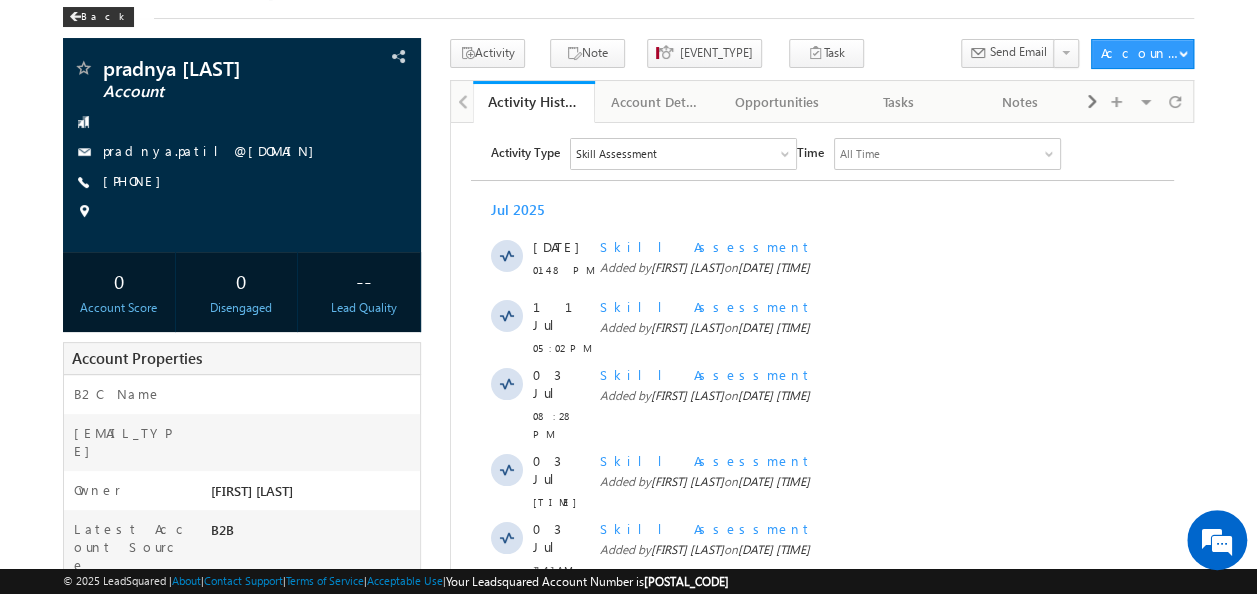 click on "Skill Assessment" at bounding box center (682, 153) 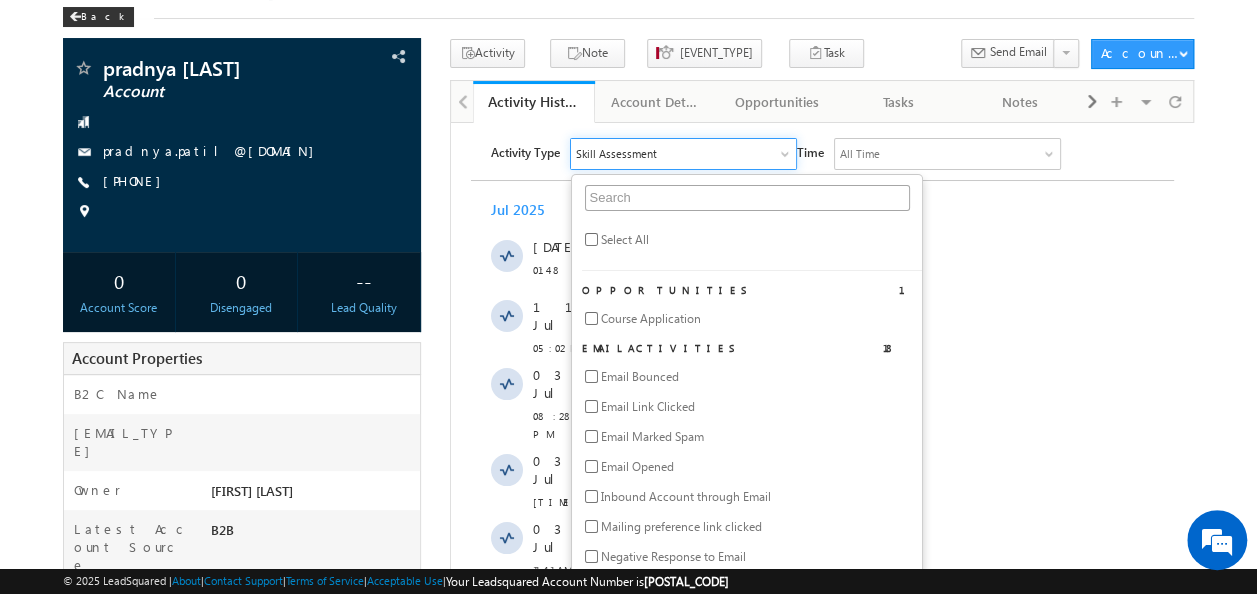click on "Select All" at bounding box center [624, 239] 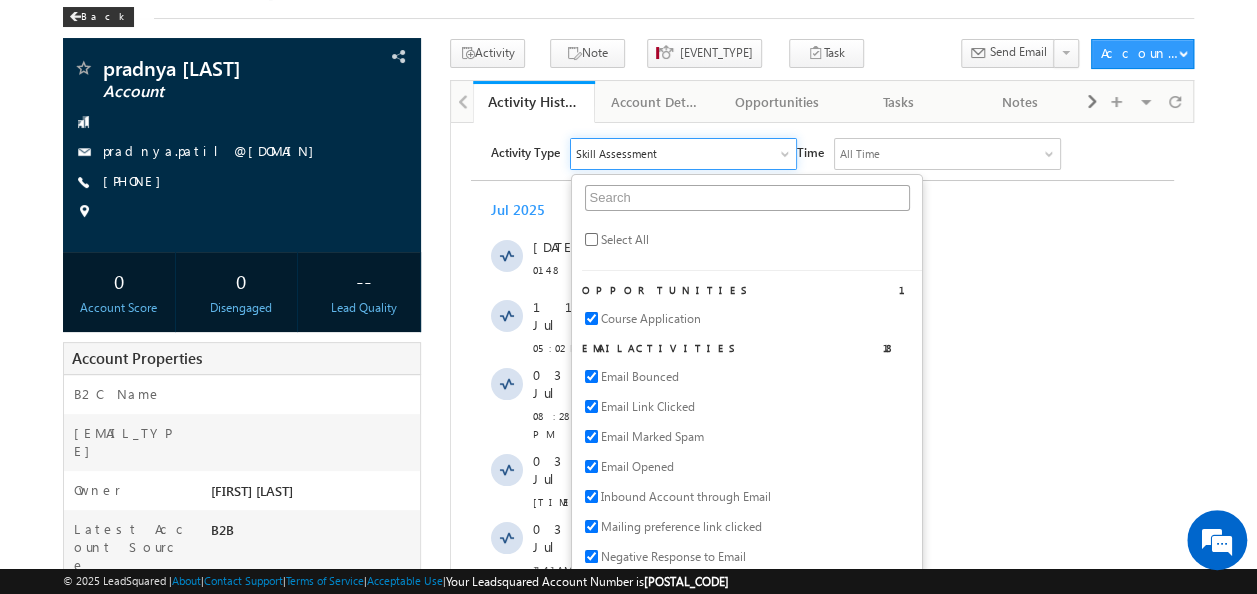 checkbox on "true" 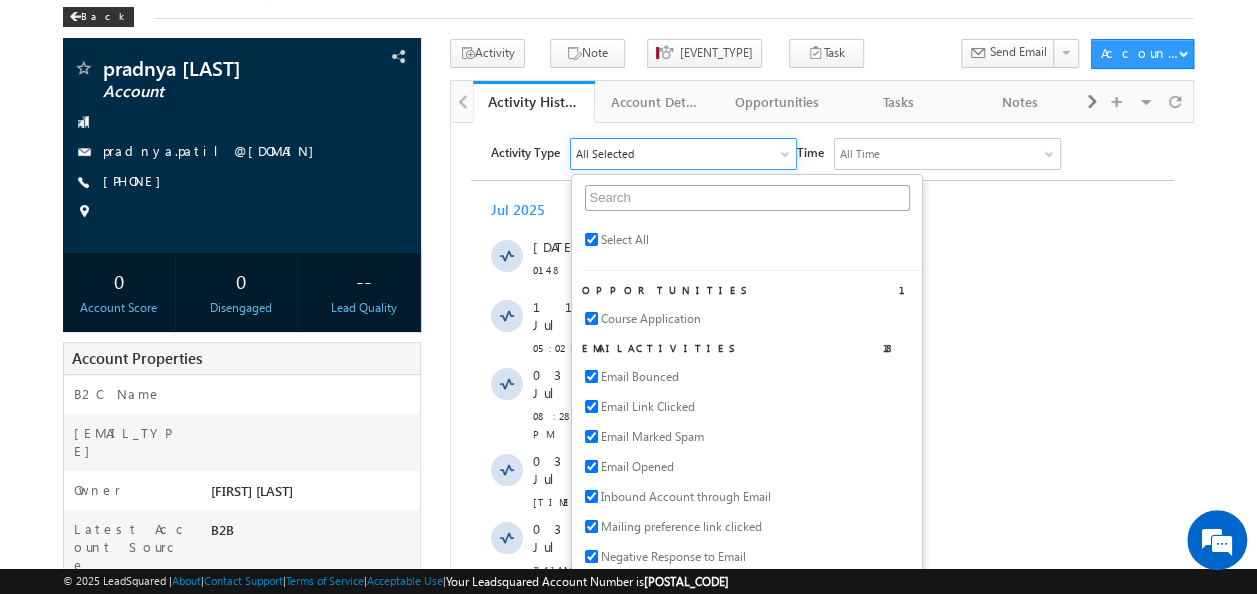 click on "All Time" at bounding box center (946, 153) 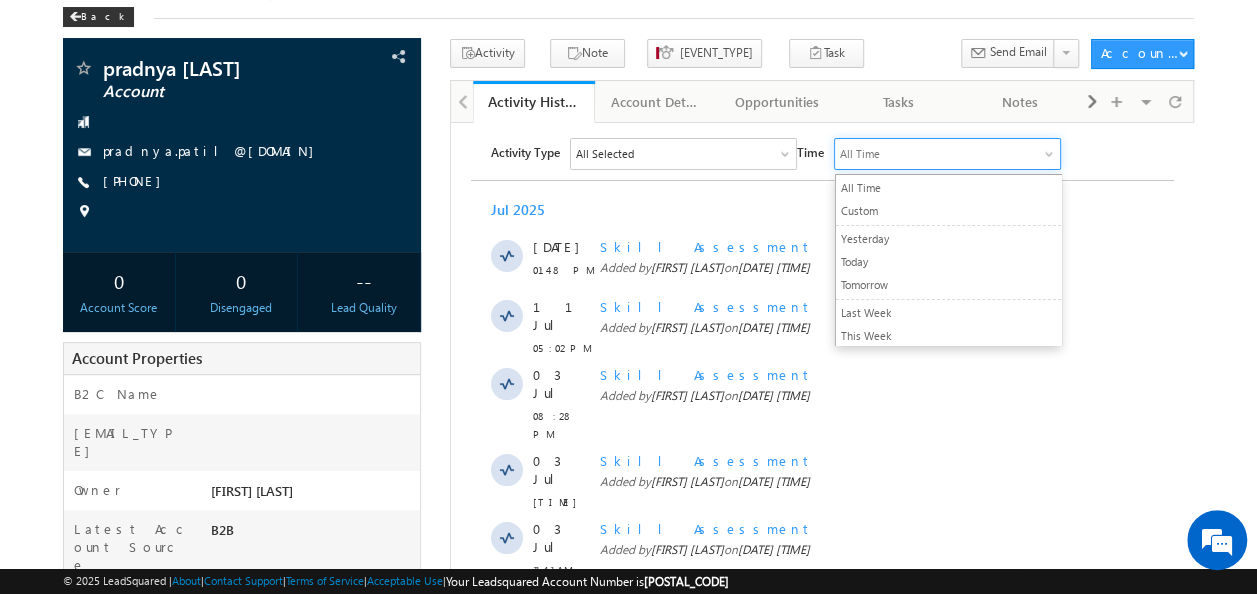 click on "All Time" at bounding box center [947, 185] 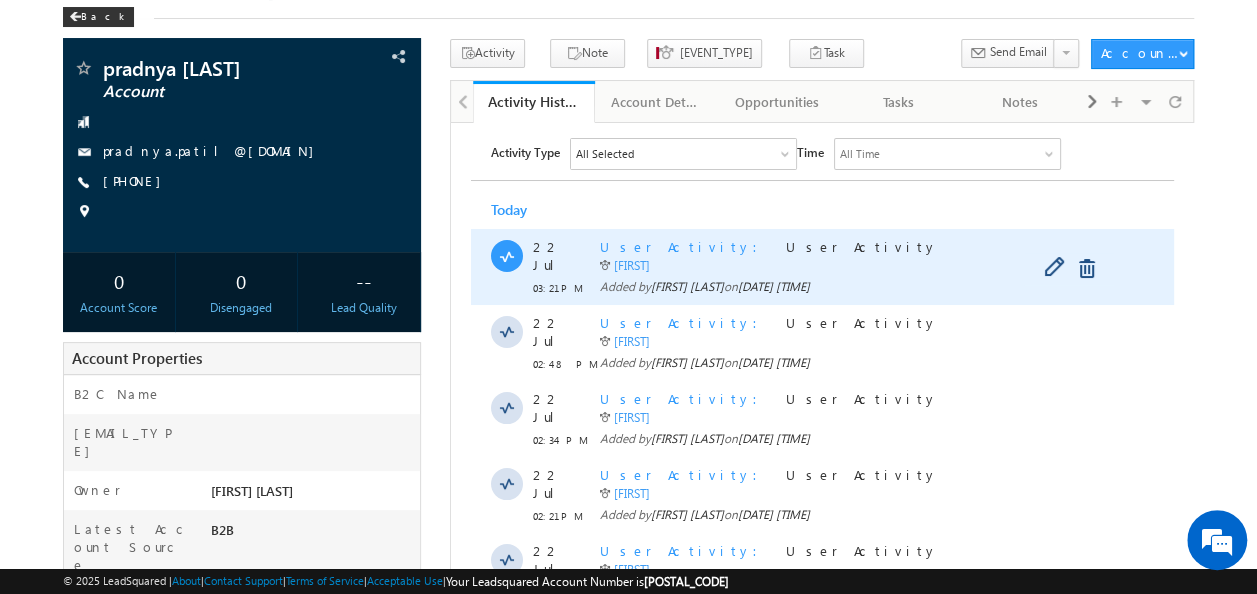 click on "User Activity" at bounding box center [684, 245] 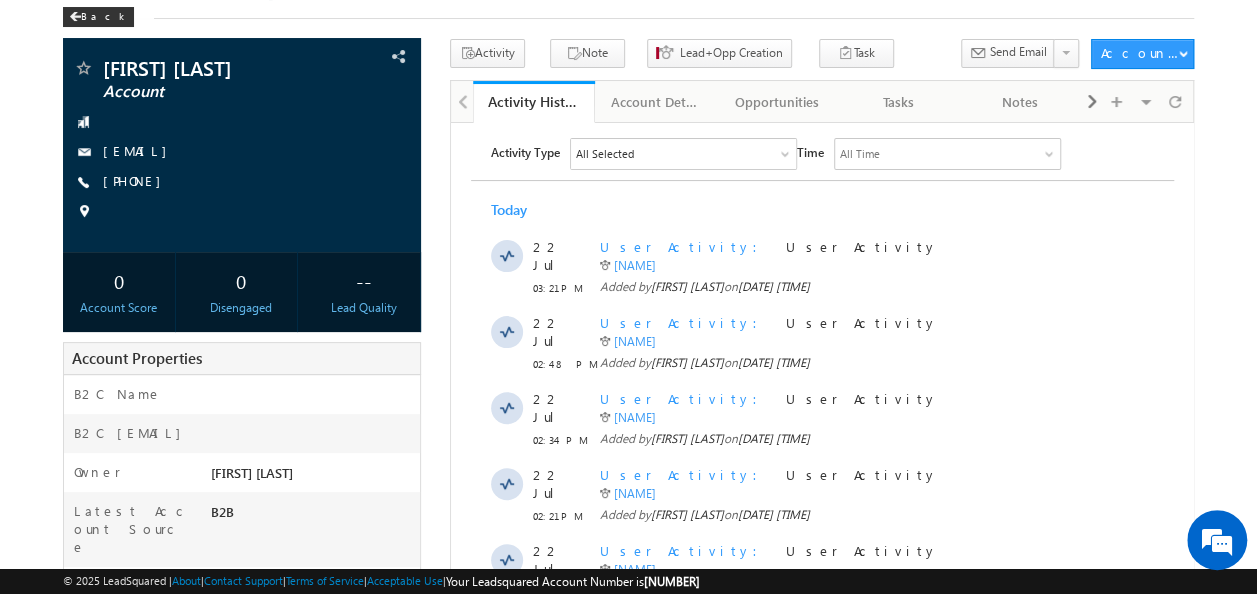 scroll, scrollTop: 0, scrollLeft: 0, axis: both 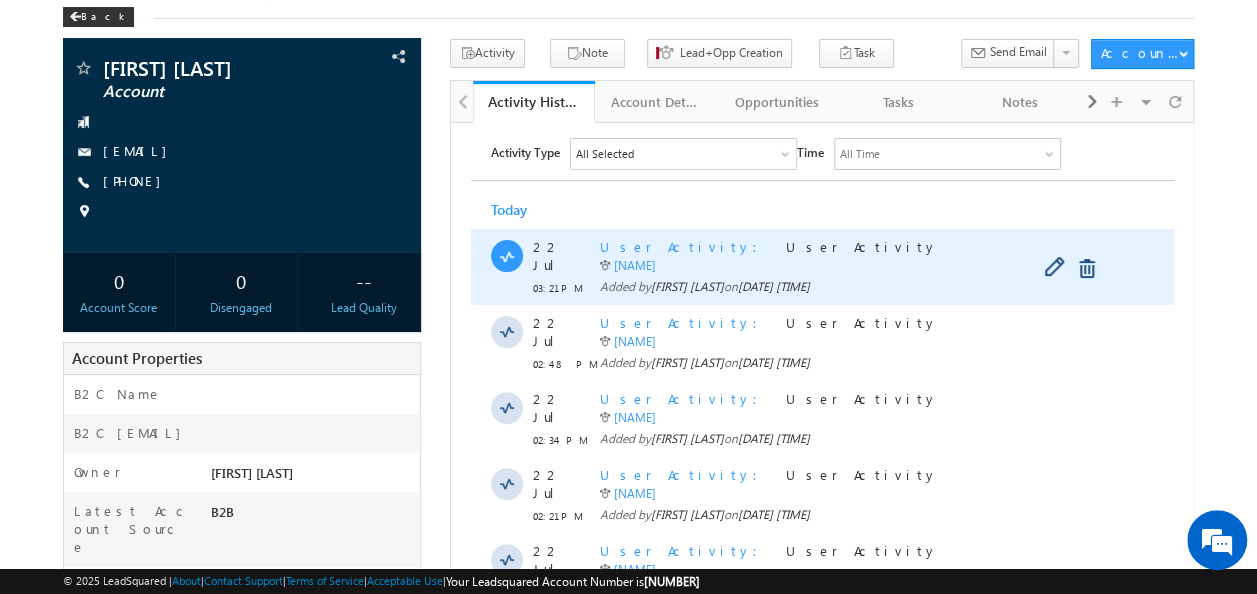 click on "User Activity" at bounding box center [684, 245] 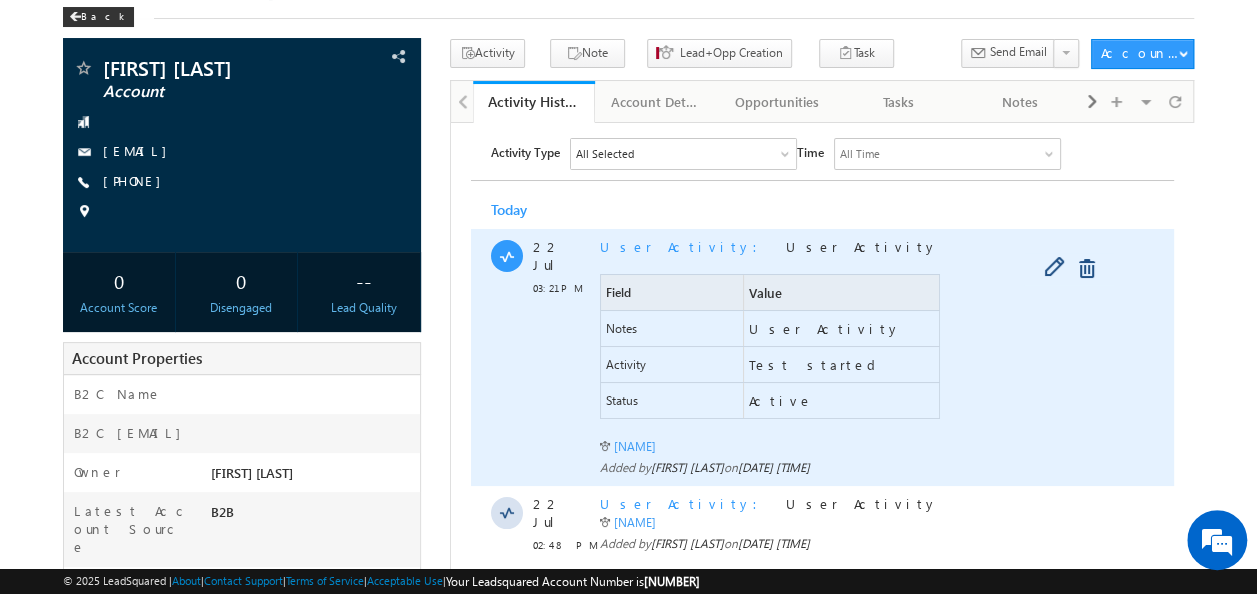 click on "User Activity" at bounding box center [684, 245] 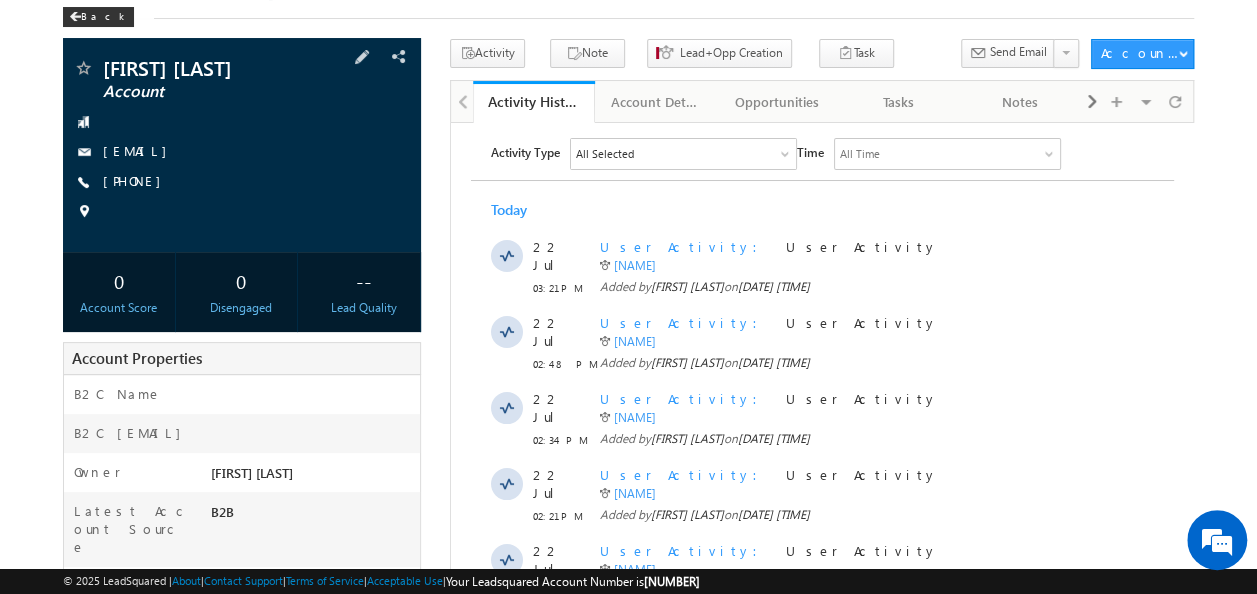 scroll, scrollTop: 0, scrollLeft: 0, axis: both 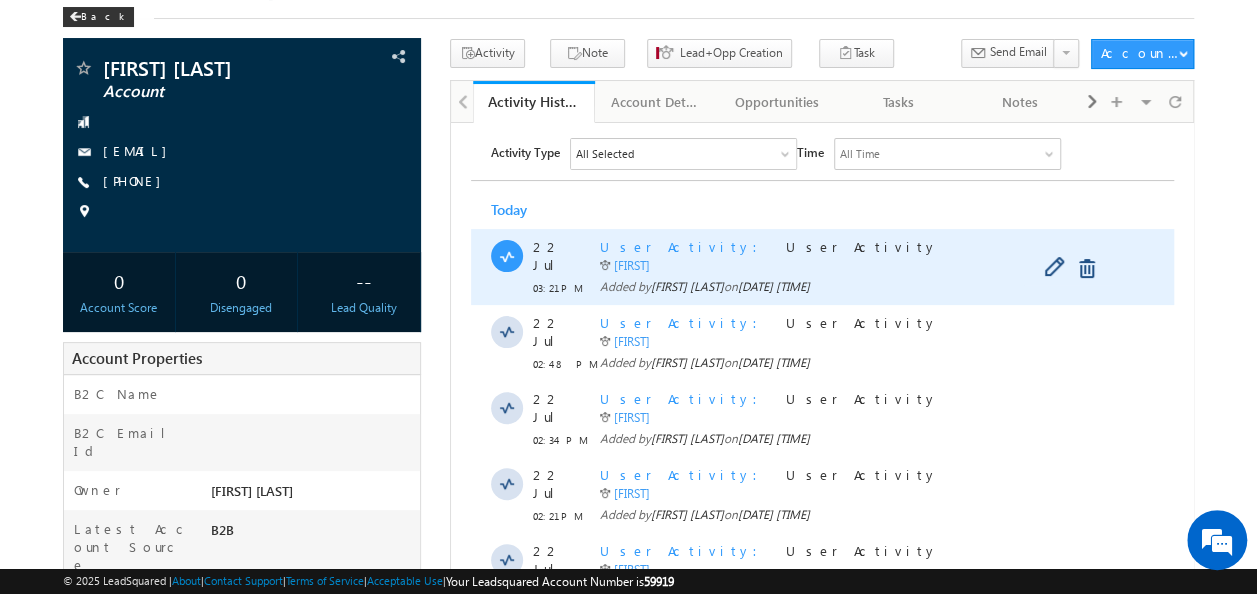 click on "User Activity" at bounding box center [684, 245] 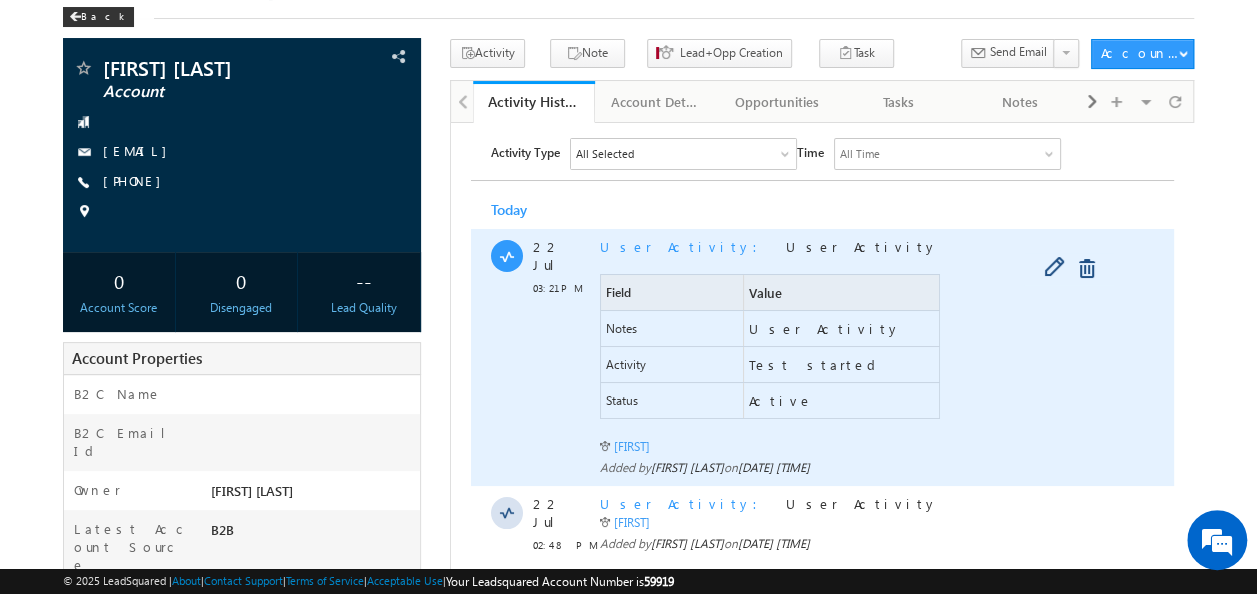 scroll, scrollTop: 200, scrollLeft: 0, axis: vertical 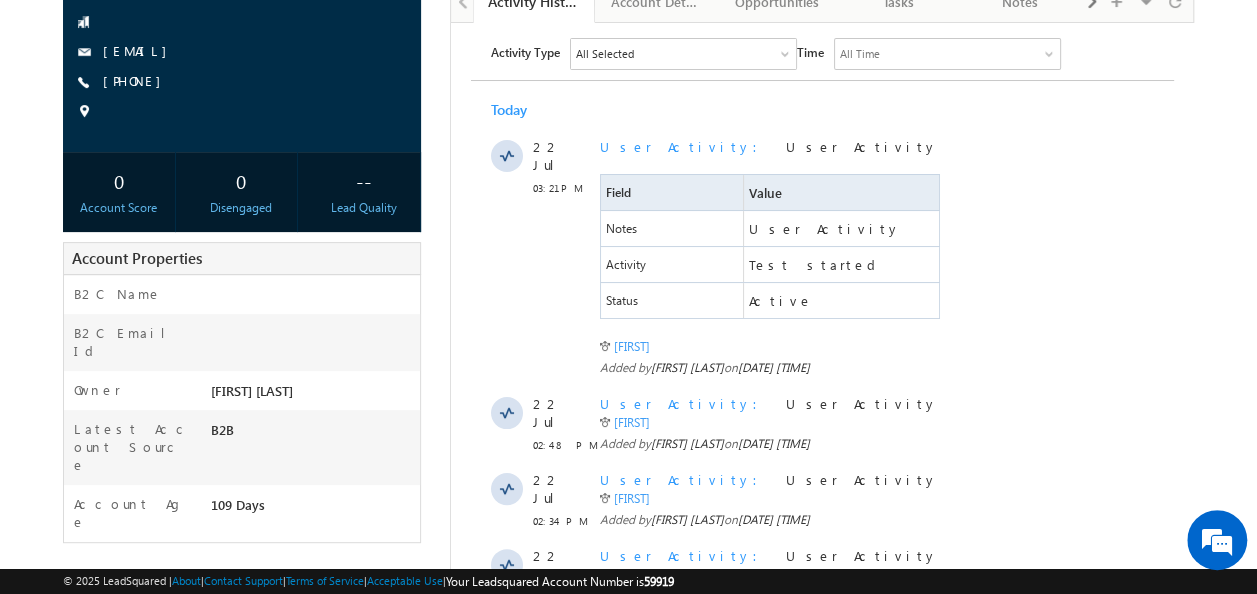click on "All Selected" at bounding box center [682, 53] 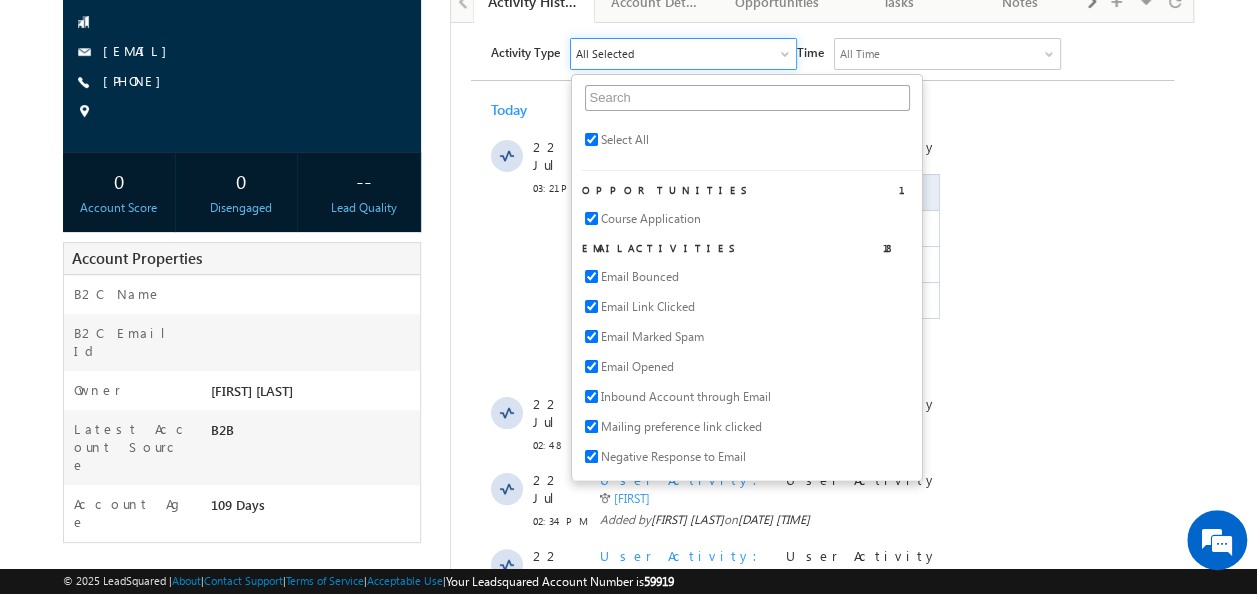 click on "Menu
[FIRST] [LAST]
[FIRST] [LAST]@[DOMAIN]" at bounding box center (628, 495) 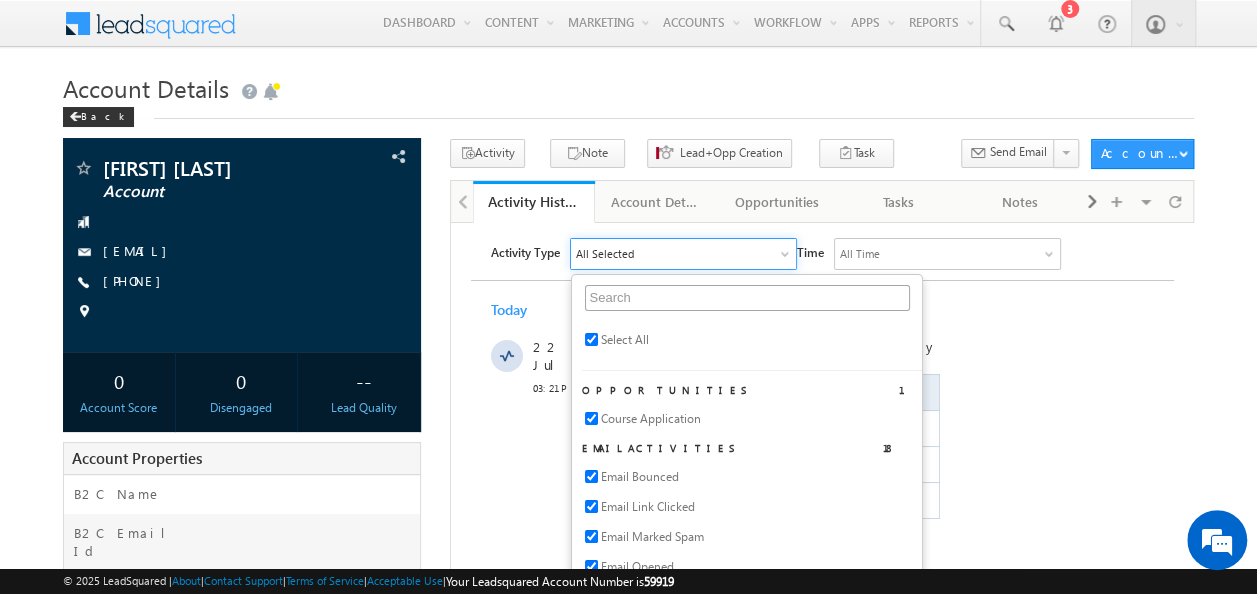 click on "Menu
Sharad Argade
shara d.arg ade@w izr.i n" at bounding box center [628, 695] 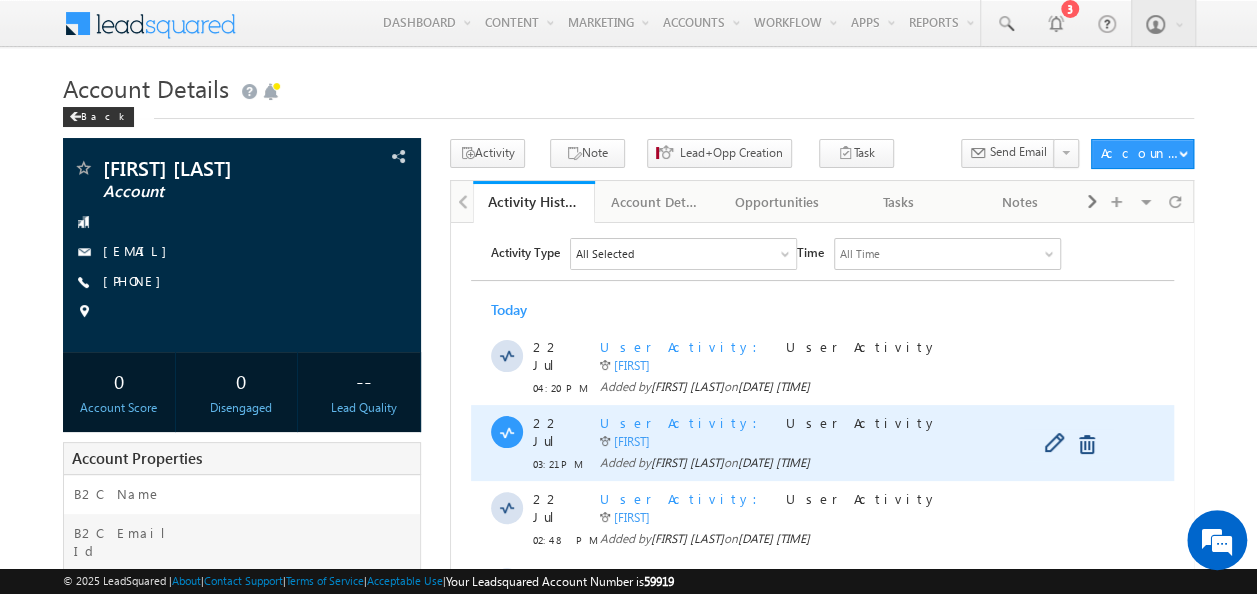 scroll, scrollTop: 0, scrollLeft: 0, axis: both 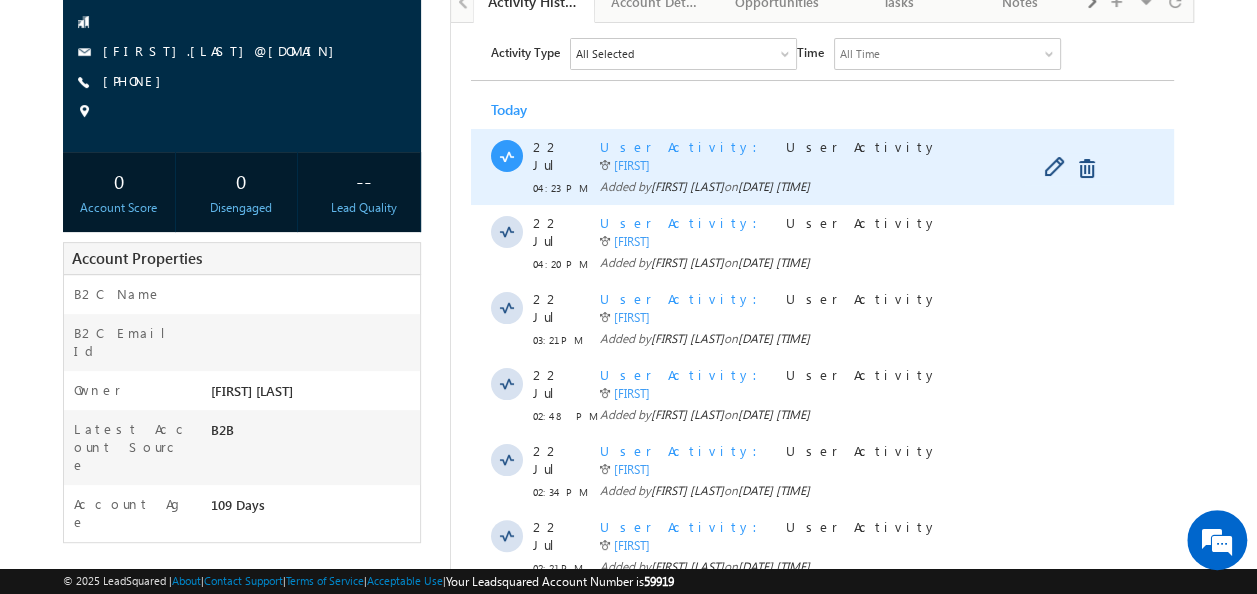 click on "User Activity" at bounding box center [684, 145] 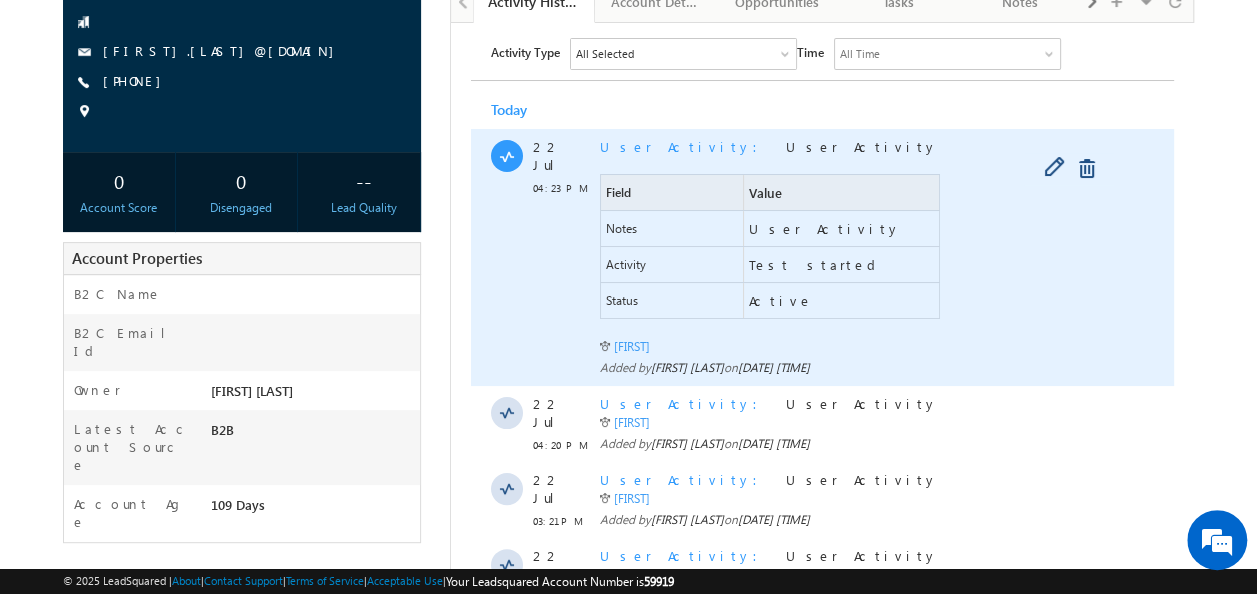 scroll, scrollTop: 0, scrollLeft: 0, axis: both 